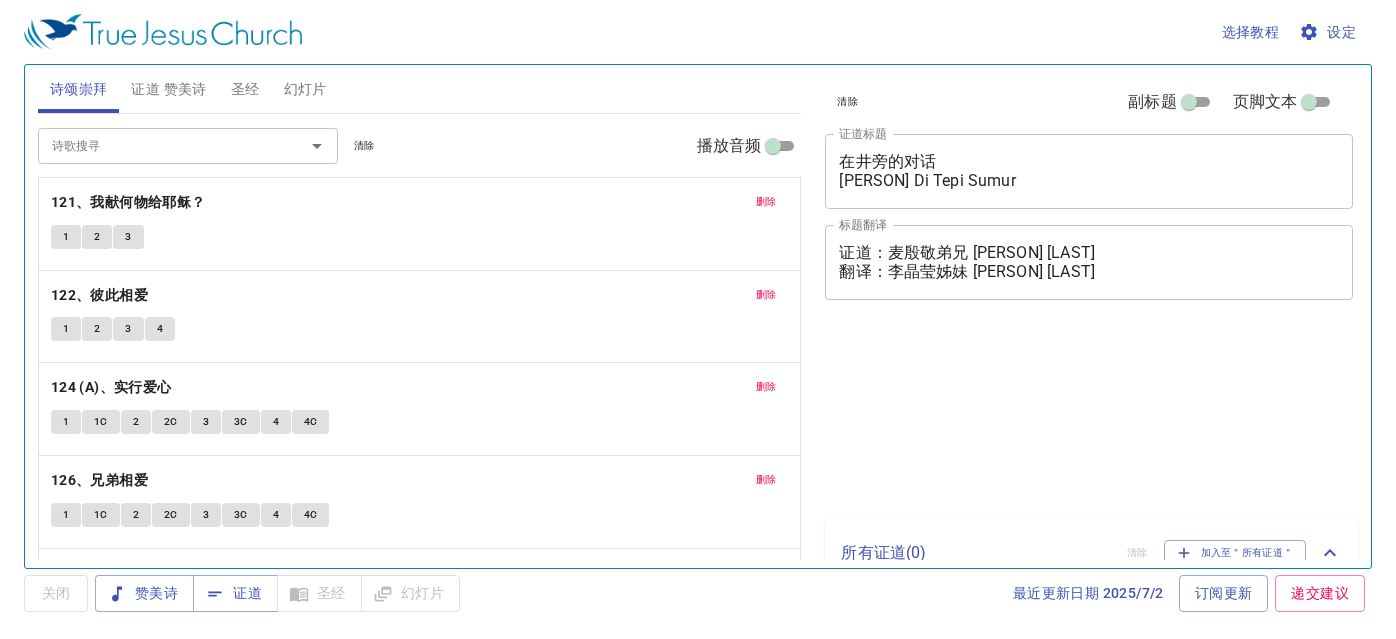 scroll, scrollTop: 0, scrollLeft: 0, axis: both 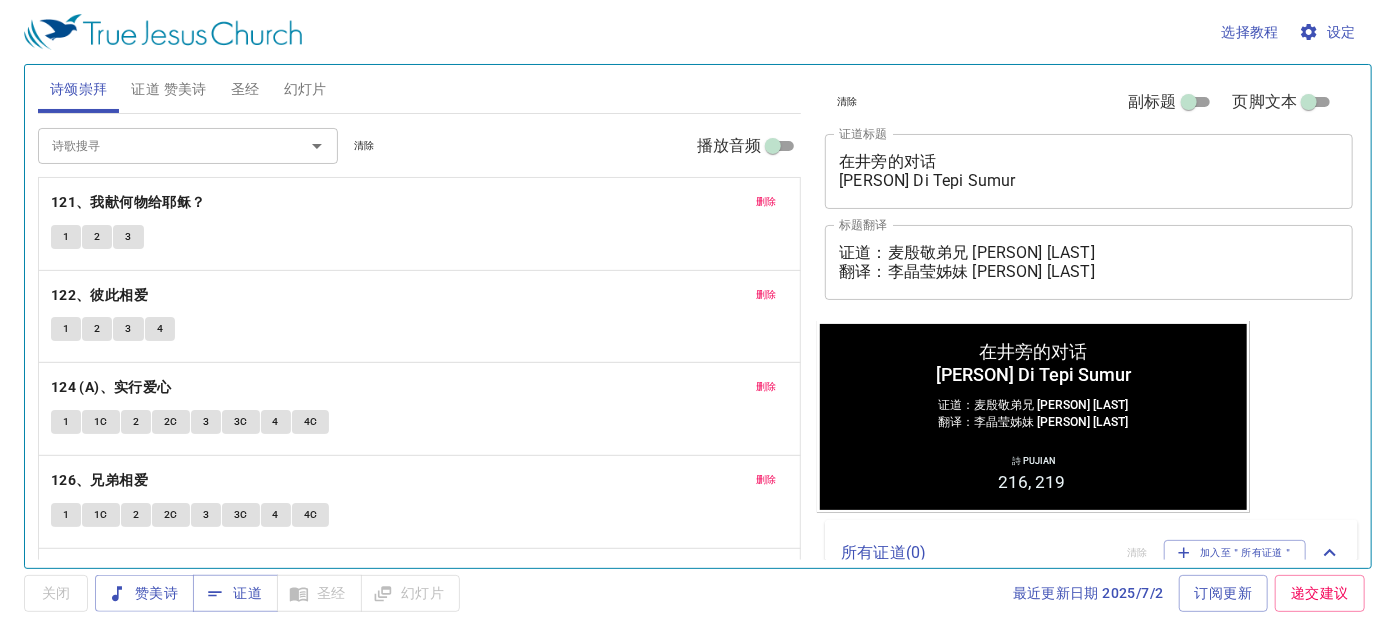 click on "幻灯片" at bounding box center [305, 89] 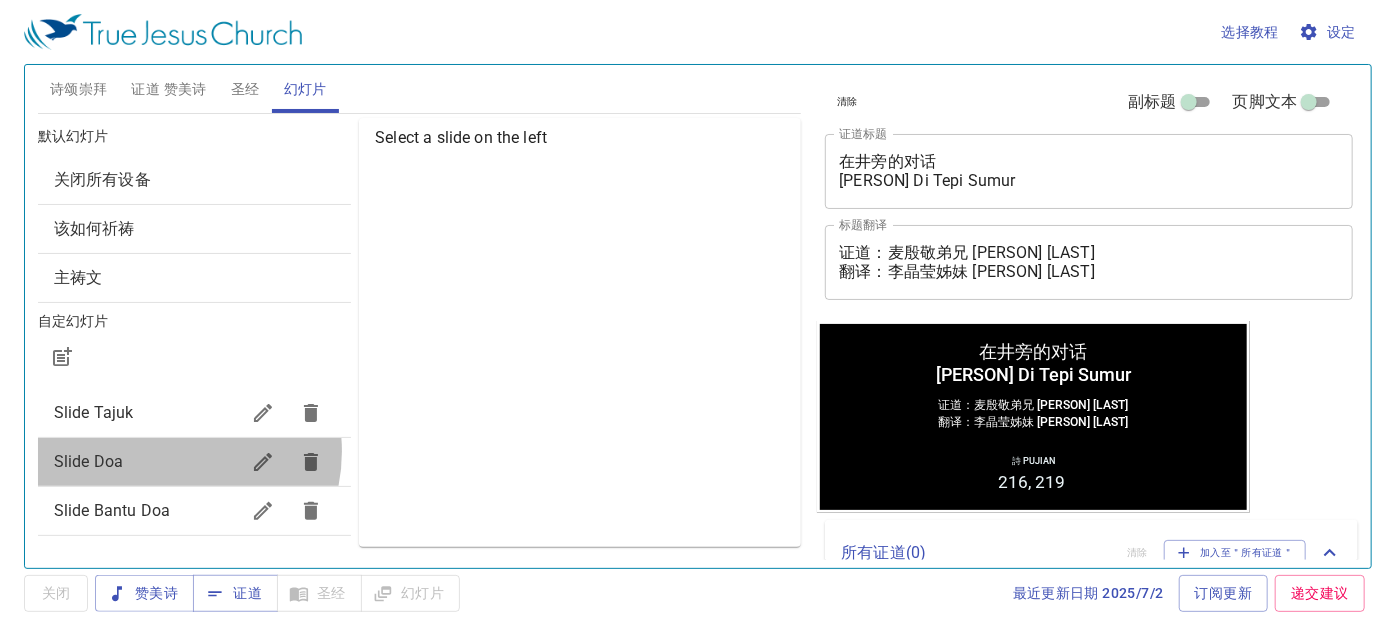 click on "Slide Doa" at bounding box center [146, 413] 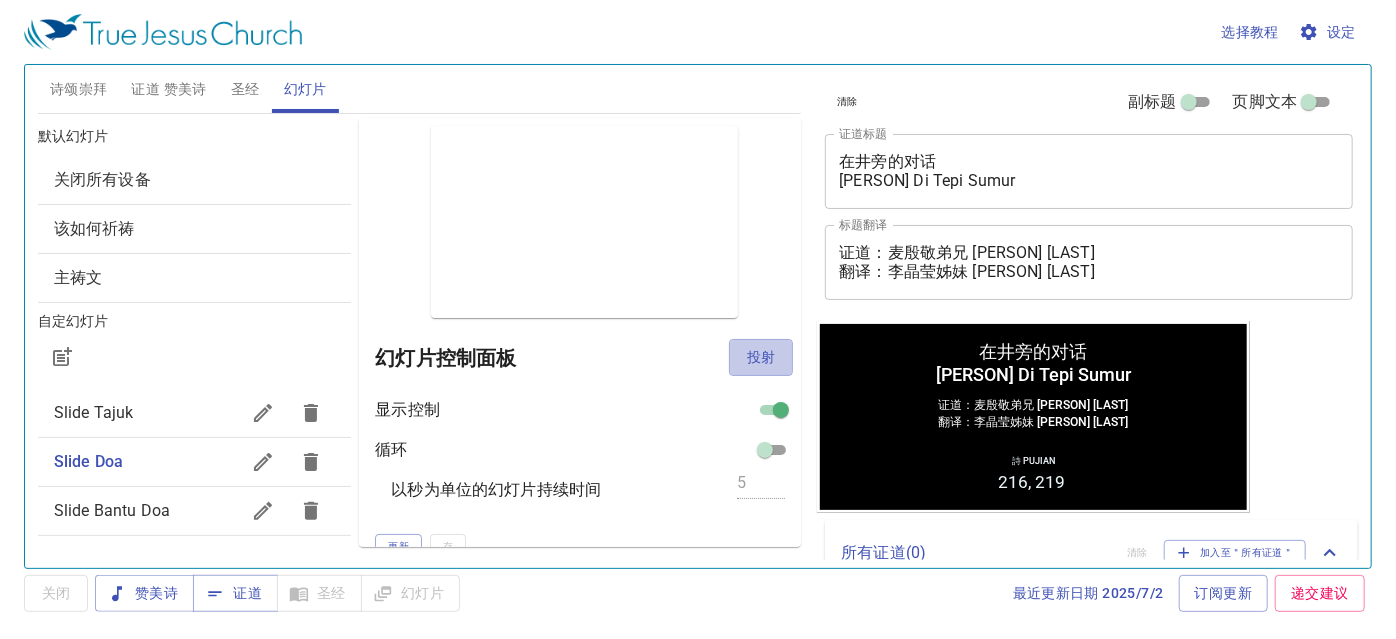 click on "投射" at bounding box center [761, 357] 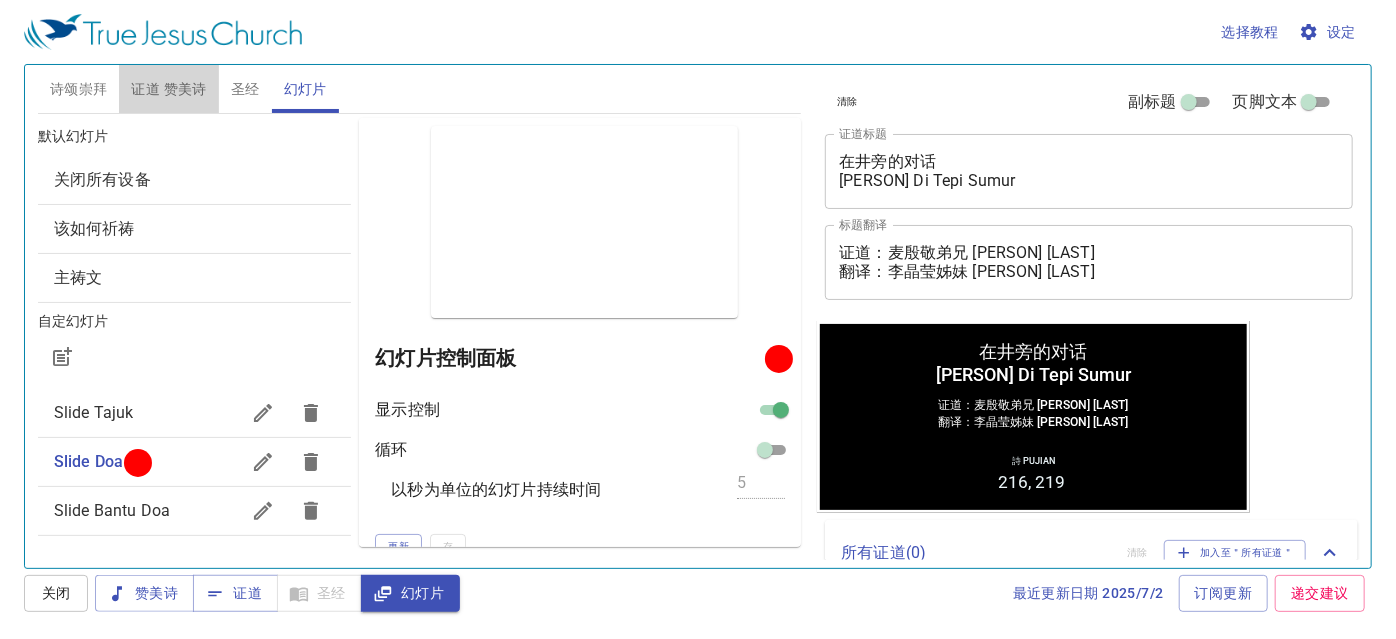 click on "证道 赞美诗" at bounding box center [168, 89] 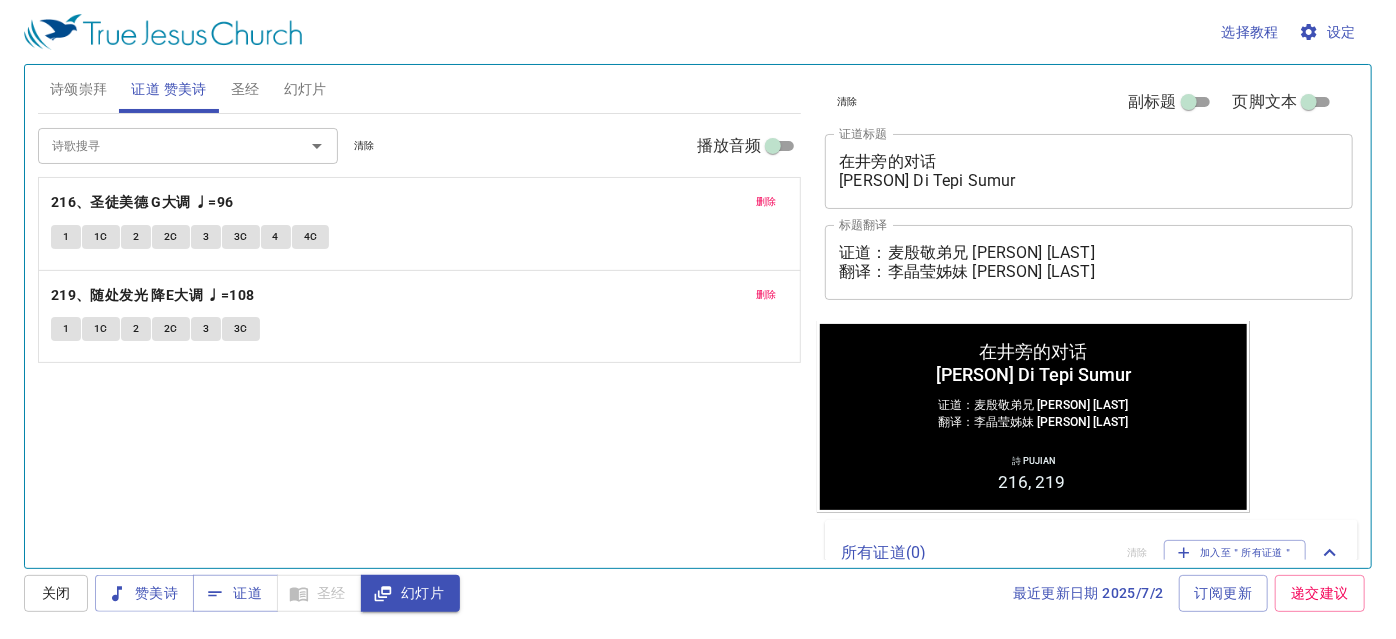 click on "删除" at bounding box center [0, 0] 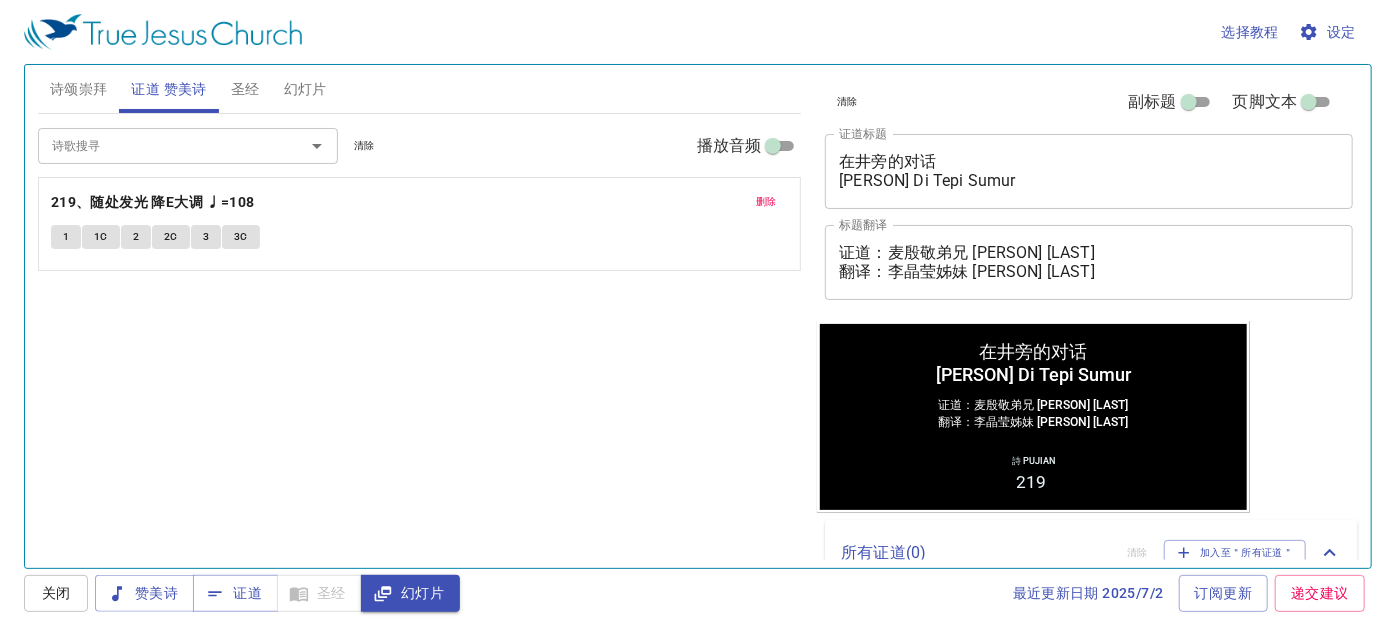 click on "删除" at bounding box center [0, 0] 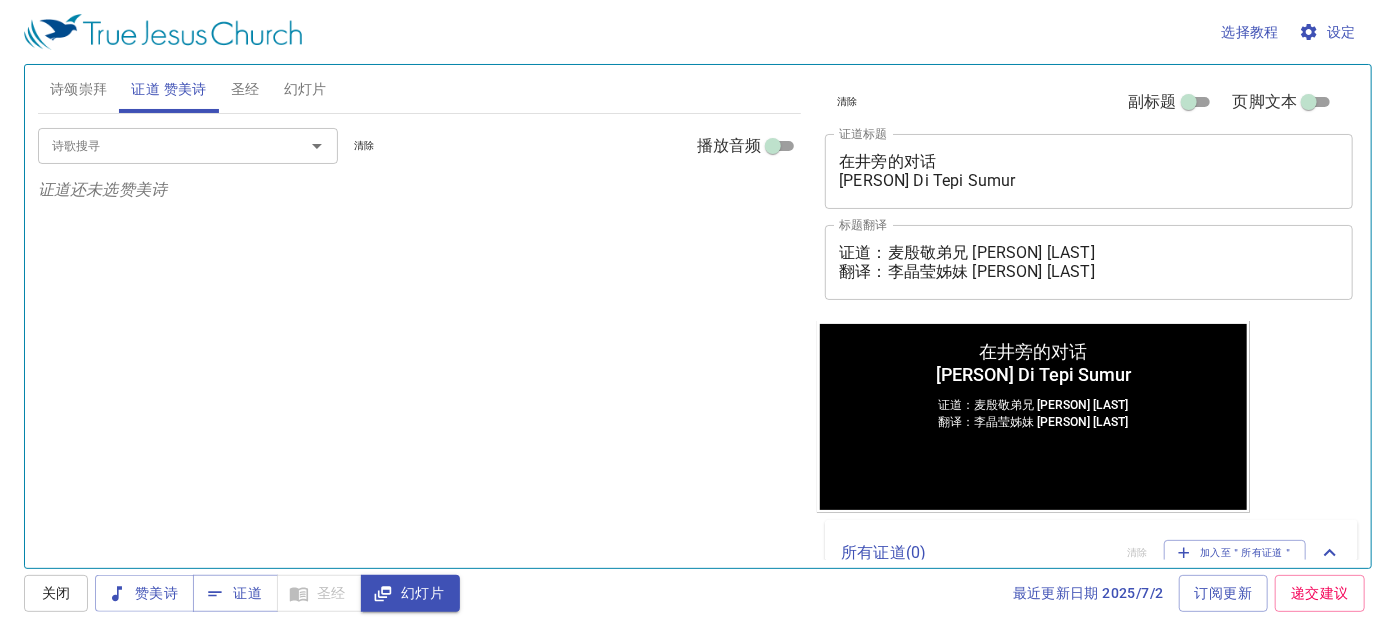 click on "诗歌搜寻" at bounding box center [158, 145] 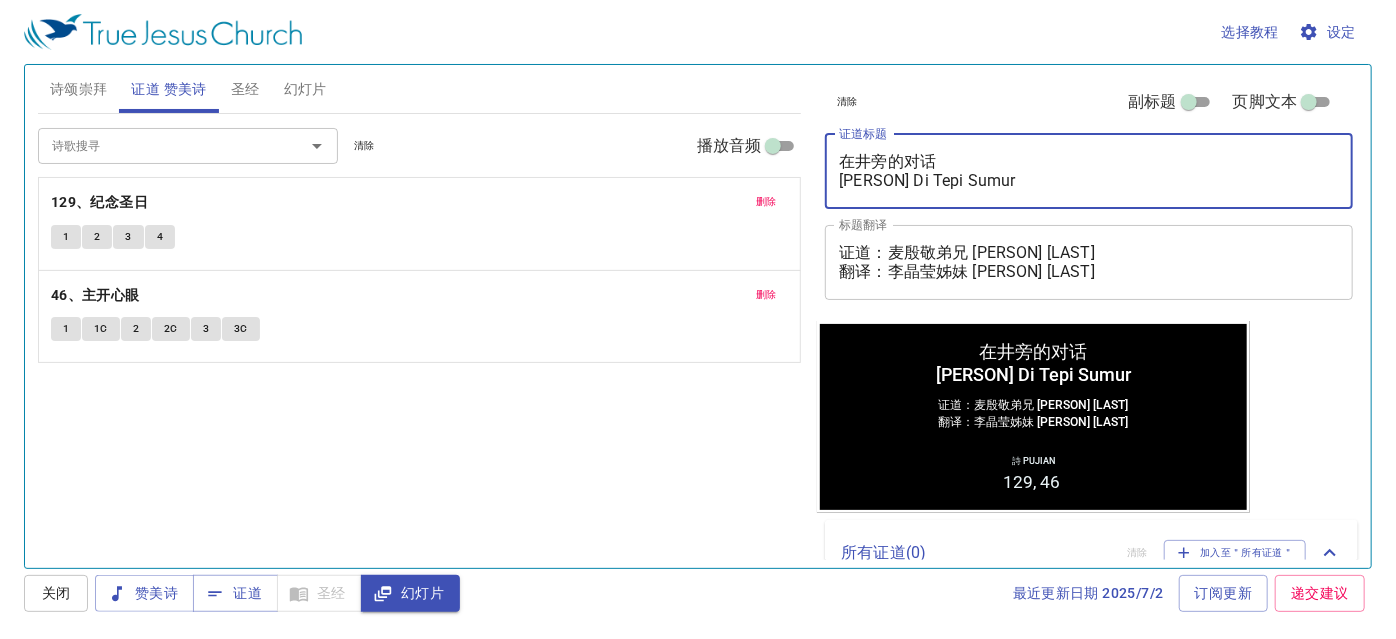 drag, startPoint x: 936, startPoint y: 156, endPoint x: 828, endPoint y: 155, distance: 108.00463 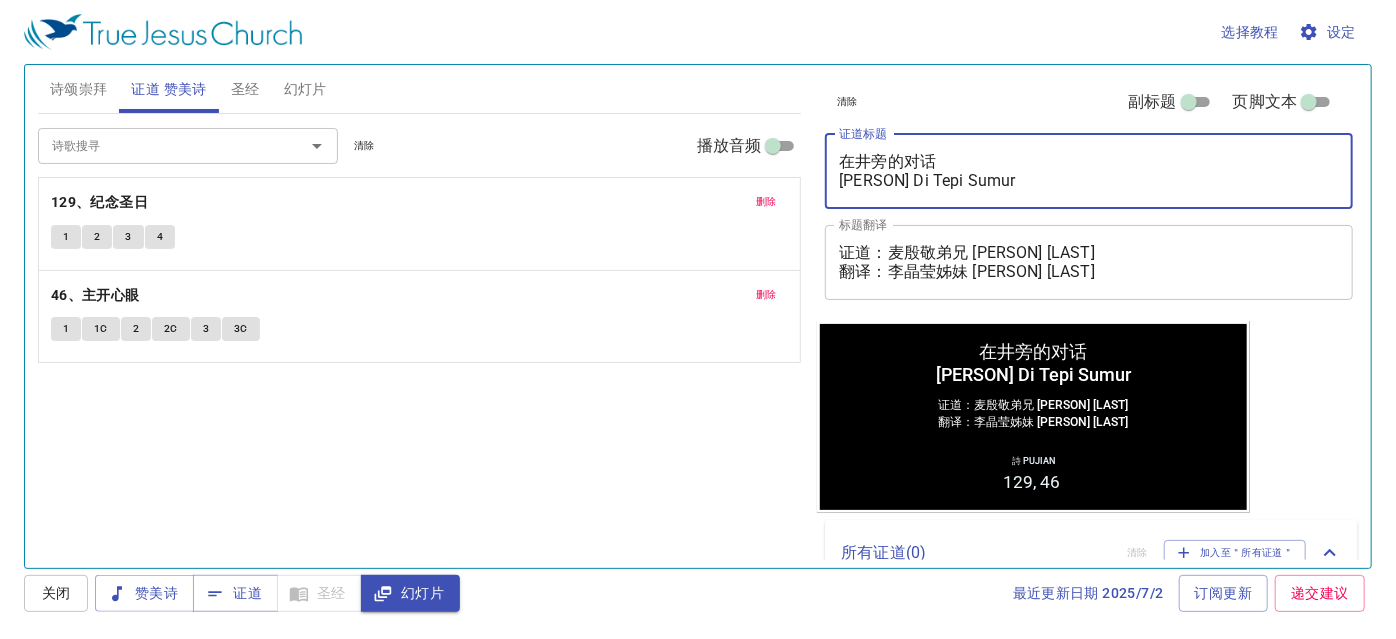 click on "在井旁的对话
Perbualan Di Tepi Sumur x 证道标题" at bounding box center [1089, 171] 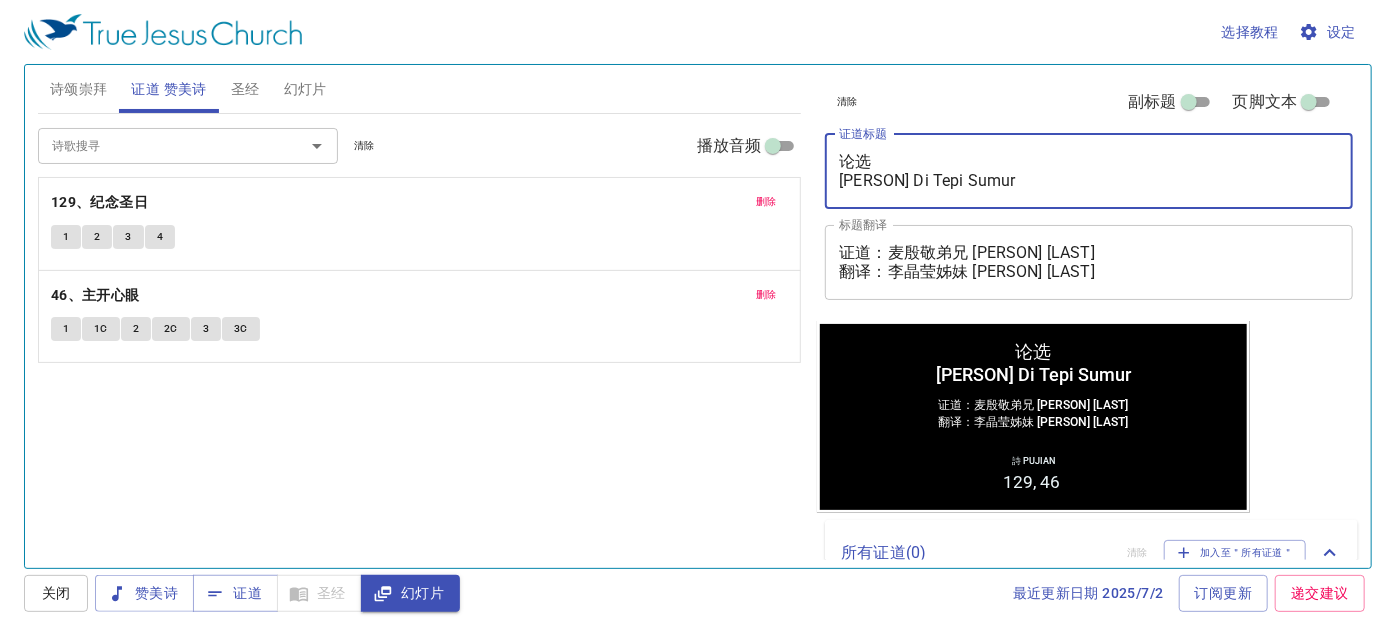 click on "论选
Perbualan Di Tepi Sumur" at bounding box center [1089, 171] 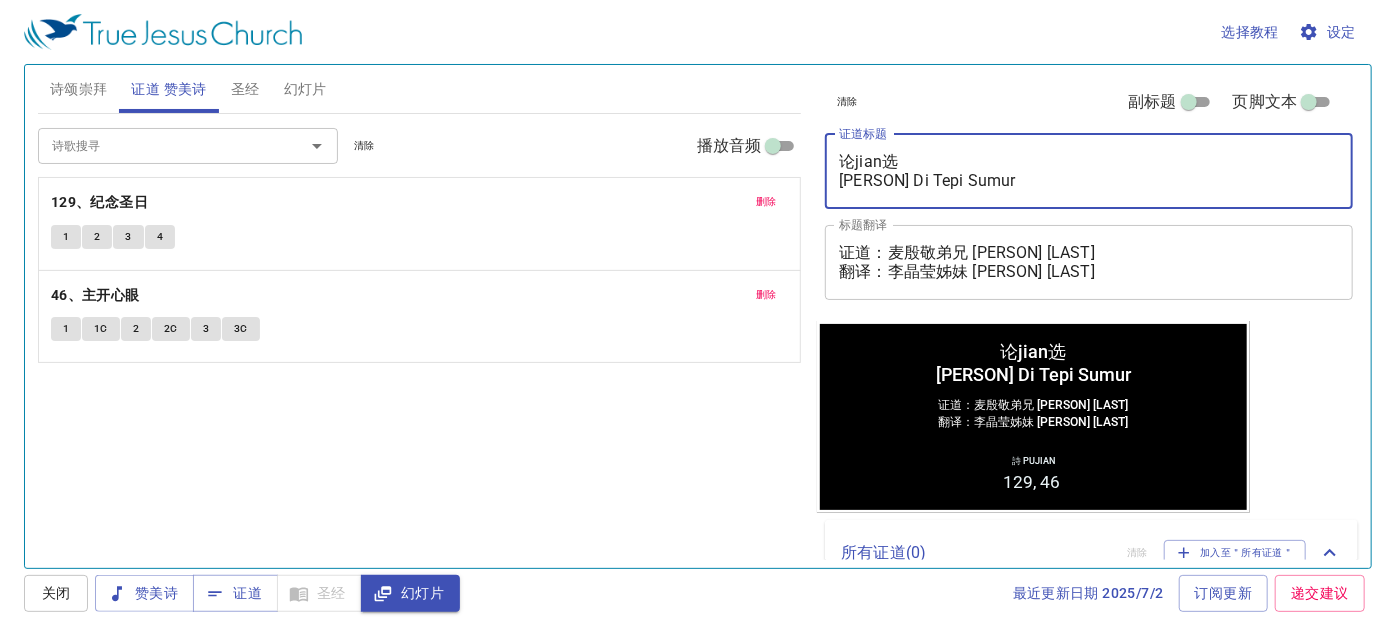 click on "论jian选
Perbualan Di Tepi Sumur" at bounding box center [1089, 171] 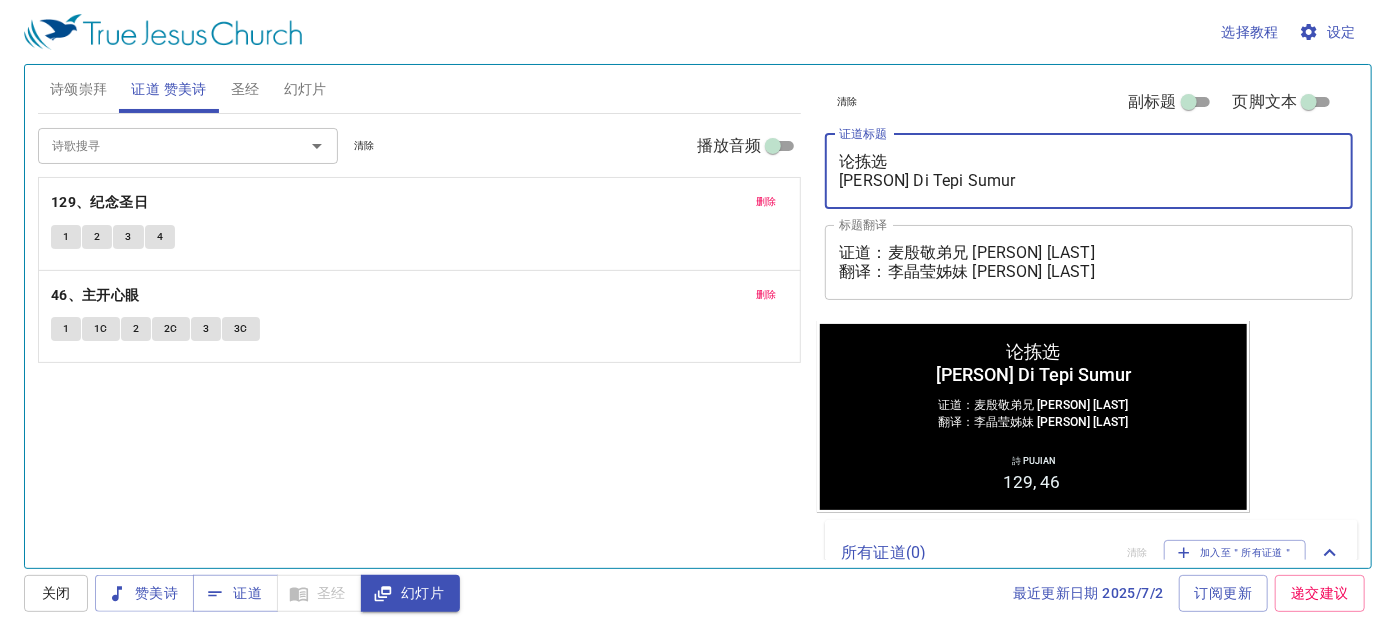 drag, startPoint x: 1015, startPoint y: 180, endPoint x: 884, endPoint y: 179, distance: 131.00381 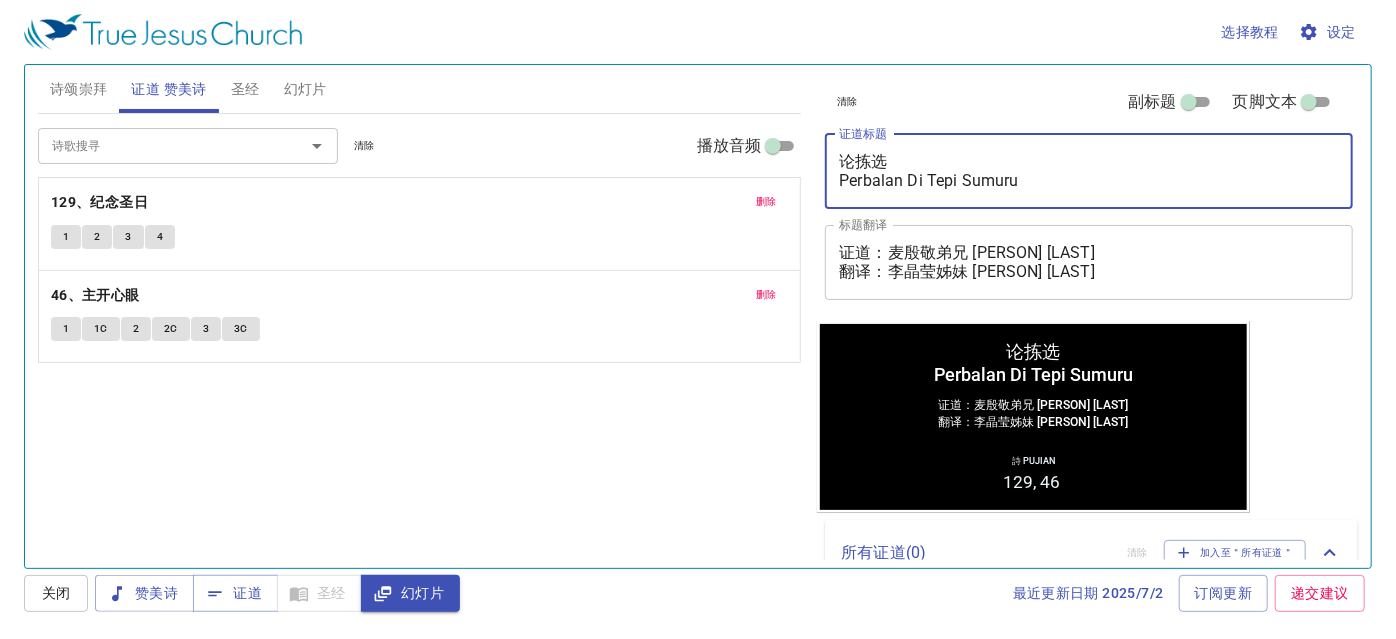 click on "论拣选
Perbalan Di Tepi Sumuru" at bounding box center [1089, 171] 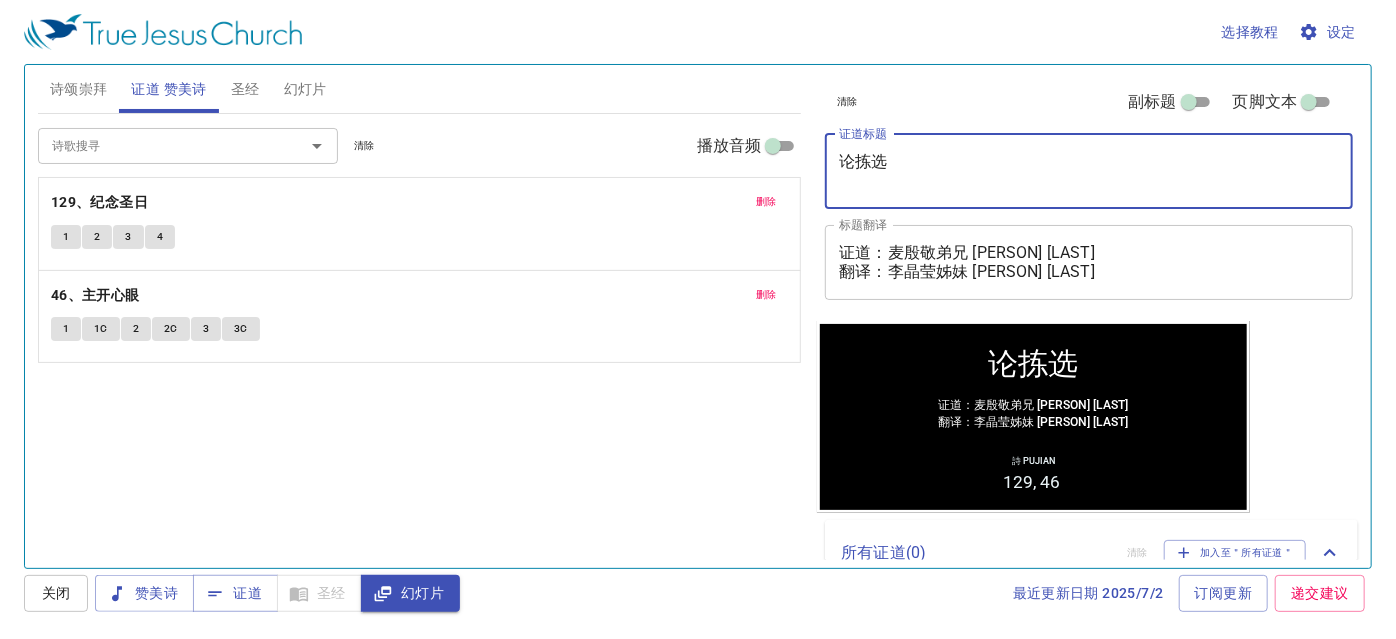 drag, startPoint x: 968, startPoint y: 190, endPoint x: 972, endPoint y: 201, distance: 11.7046995 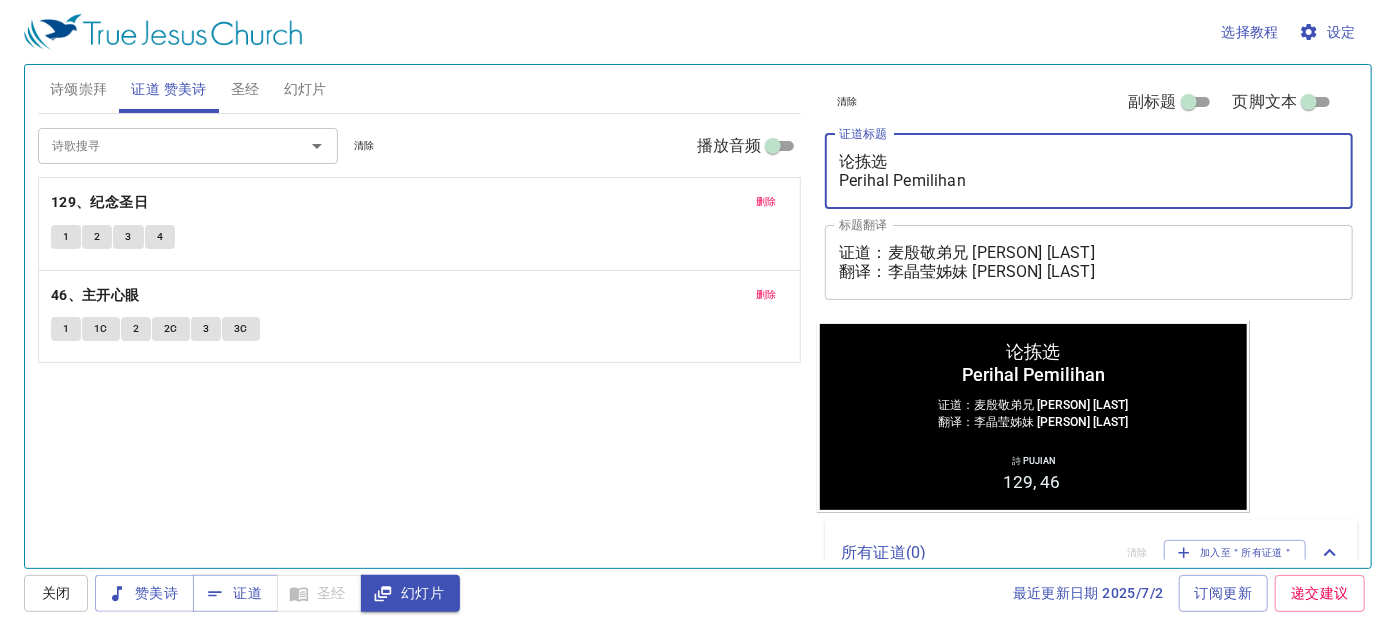 type on "论拣选
Perihal Pemilihan" 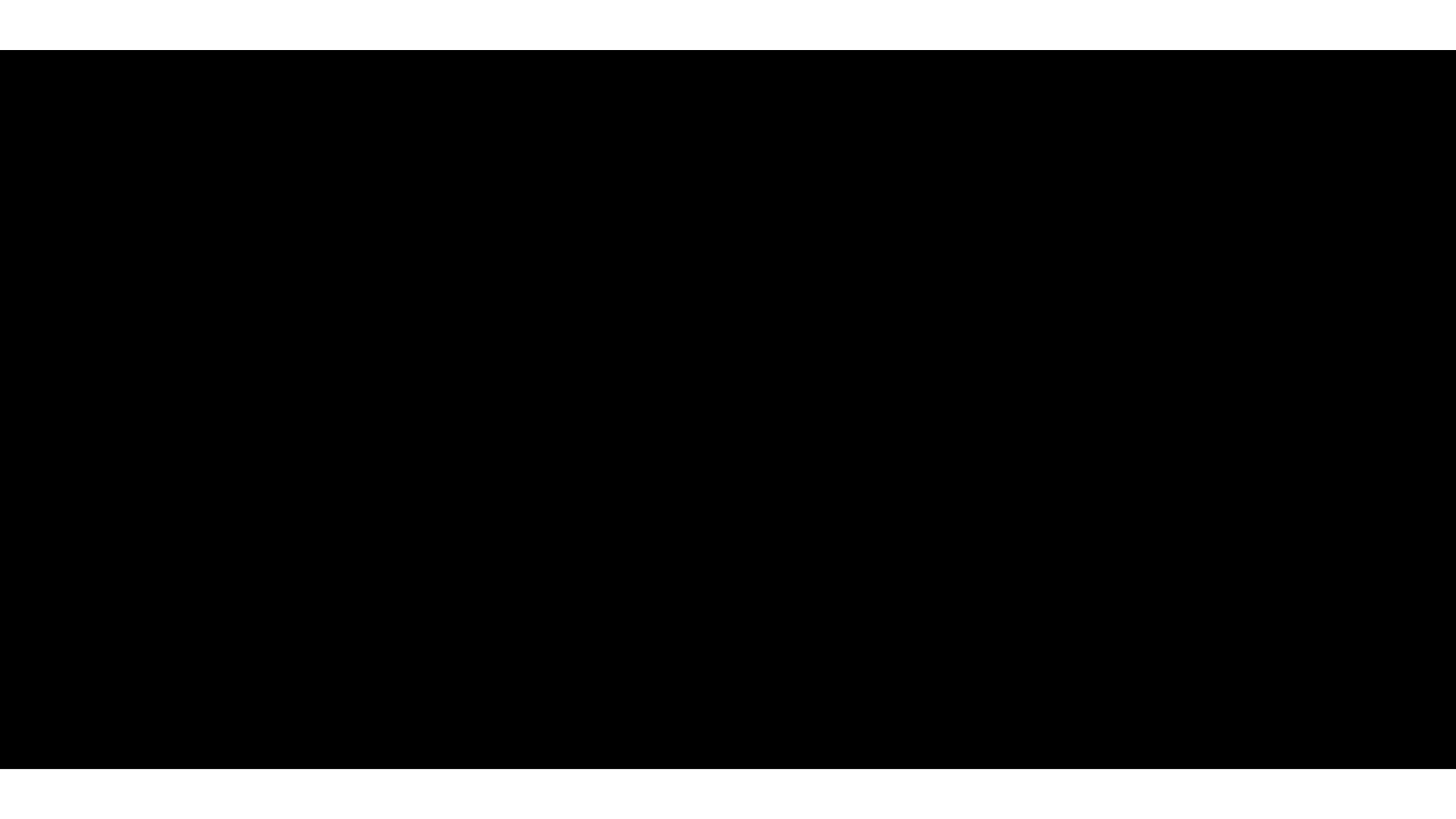 scroll, scrollTop: 0, scrollLeft: 0, axis: both 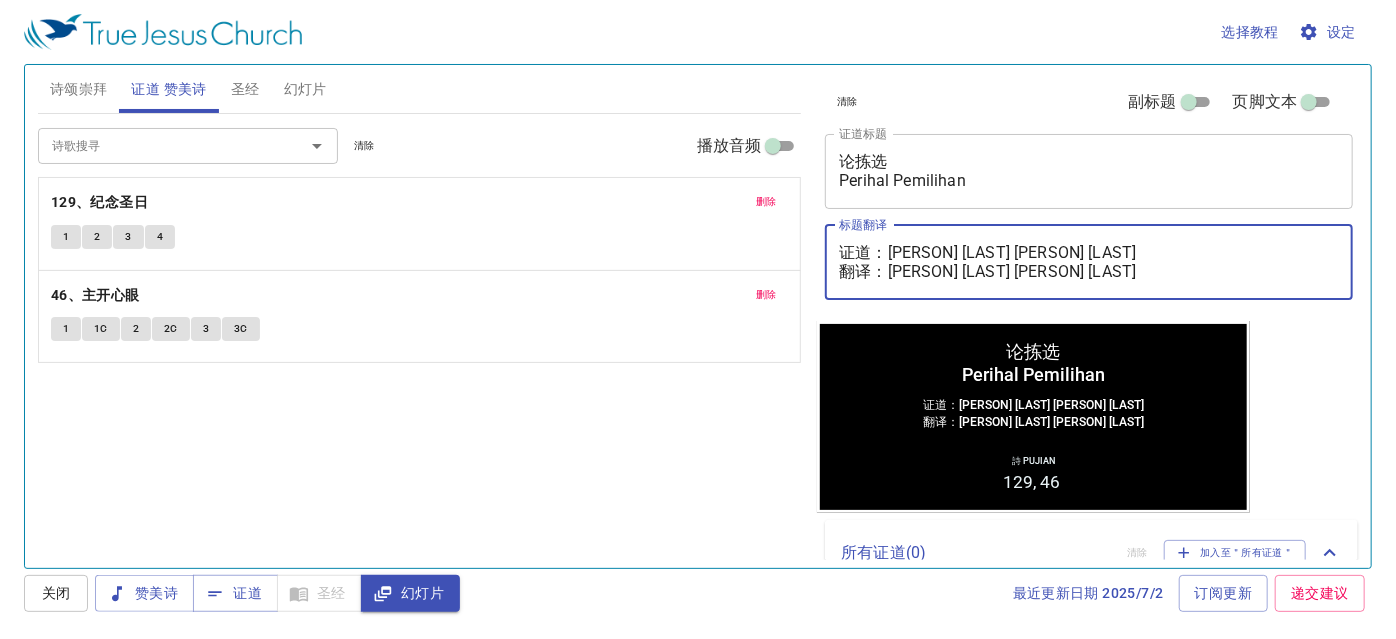 drag, startPoint x: 1101, startPoint y: 250, endPoint x: 885, endPoint y: 242, distance: 216.1481 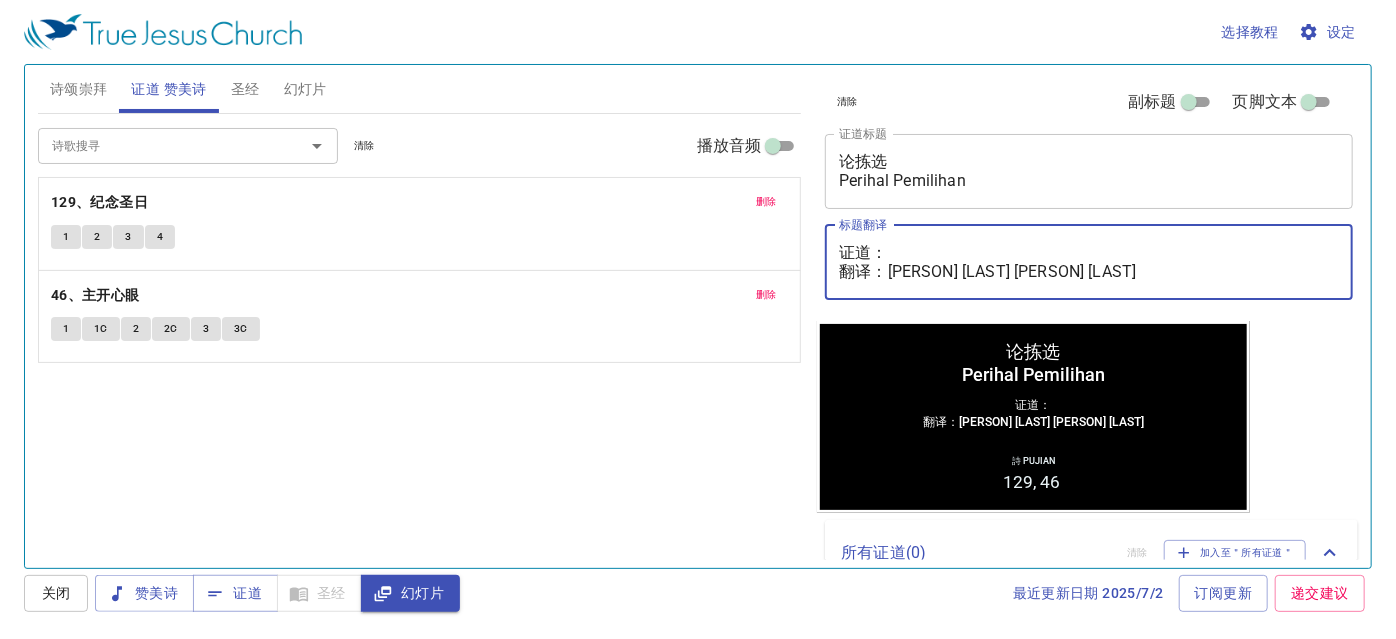 paste on "李玛拉基传道 Pendeta Maleakhi Lee" 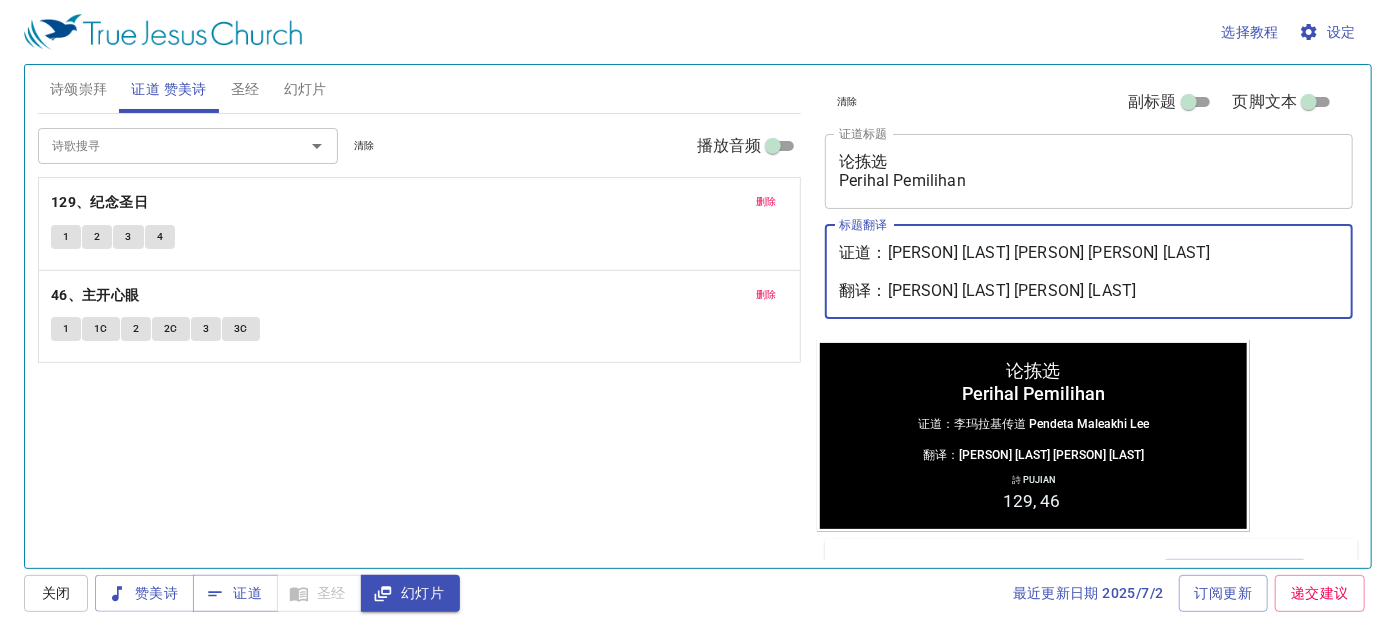 drag, startPoint x: 1130, startPoint y: 290, endPoint x: 891, endPoint y: 298, distance: 239.13385 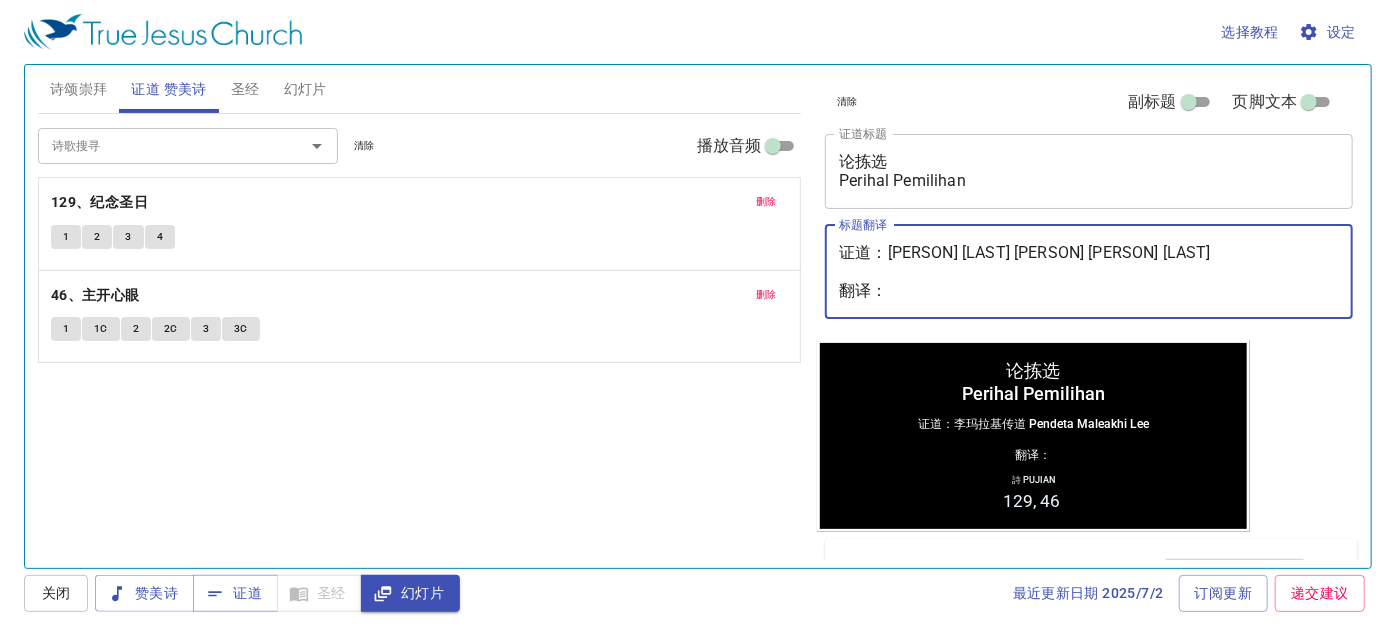 paste on "魏巴录执事 Diaken Baruch Wai" 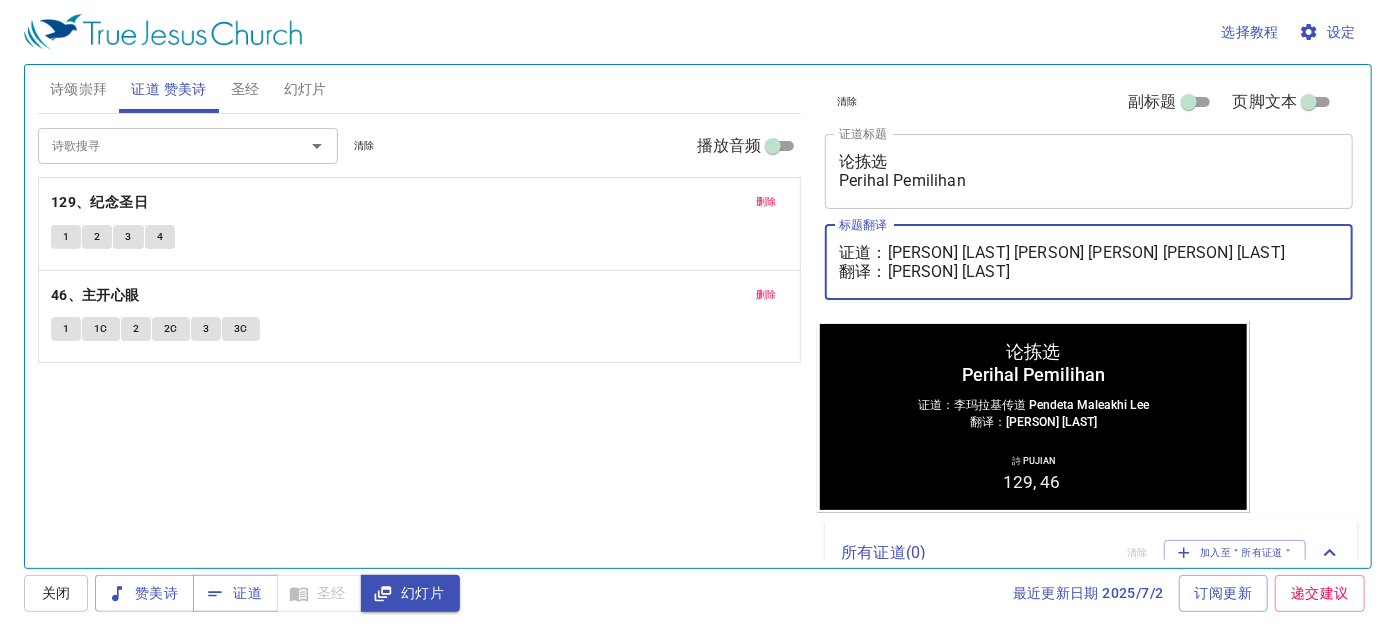 type on "证道：李玛拉基传道 Pendeta Maleakhi Lee
翻译：魏巴录执事 Diaken Baruch Wai" 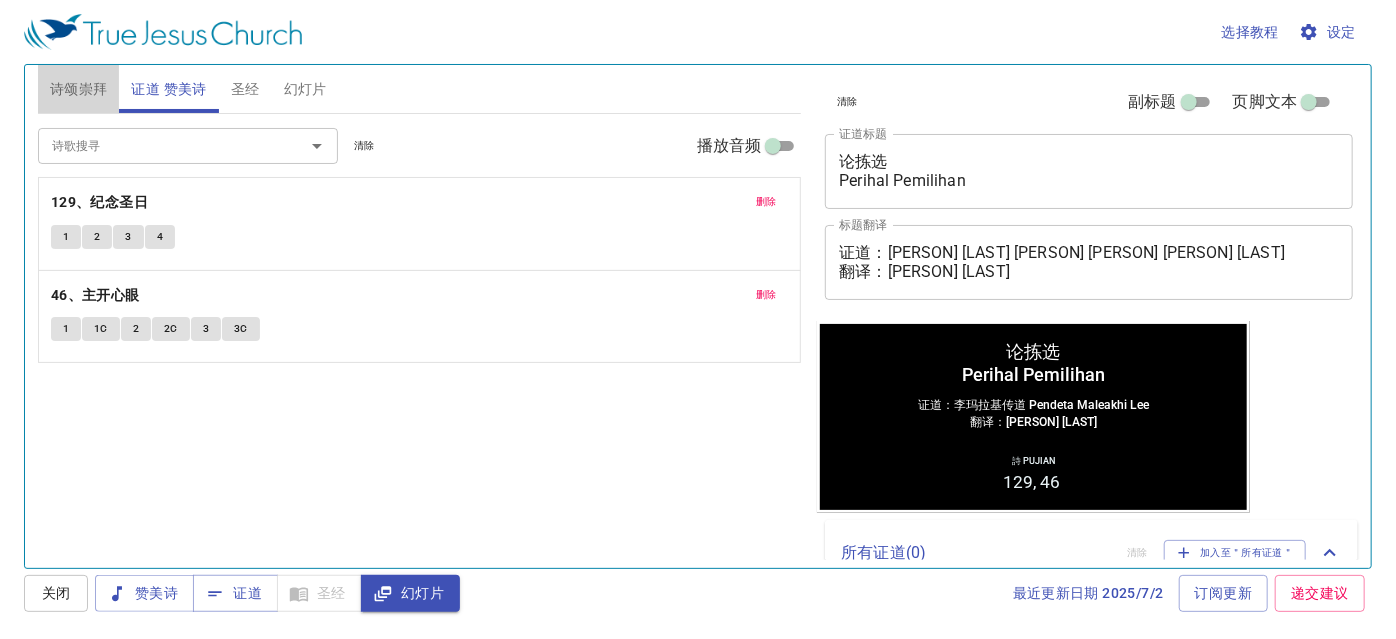 click on "诗颂崇拜" at bounding box center (79, 89) 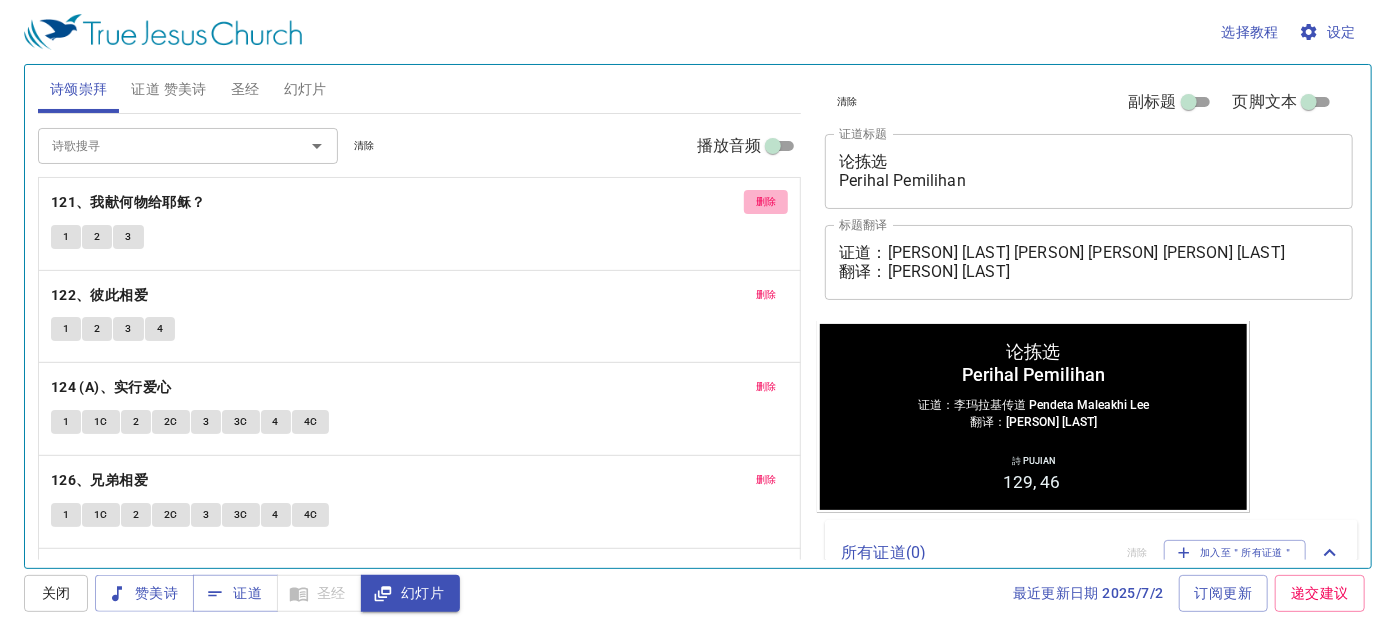 click on "删除" at bounding box center [766, 202] 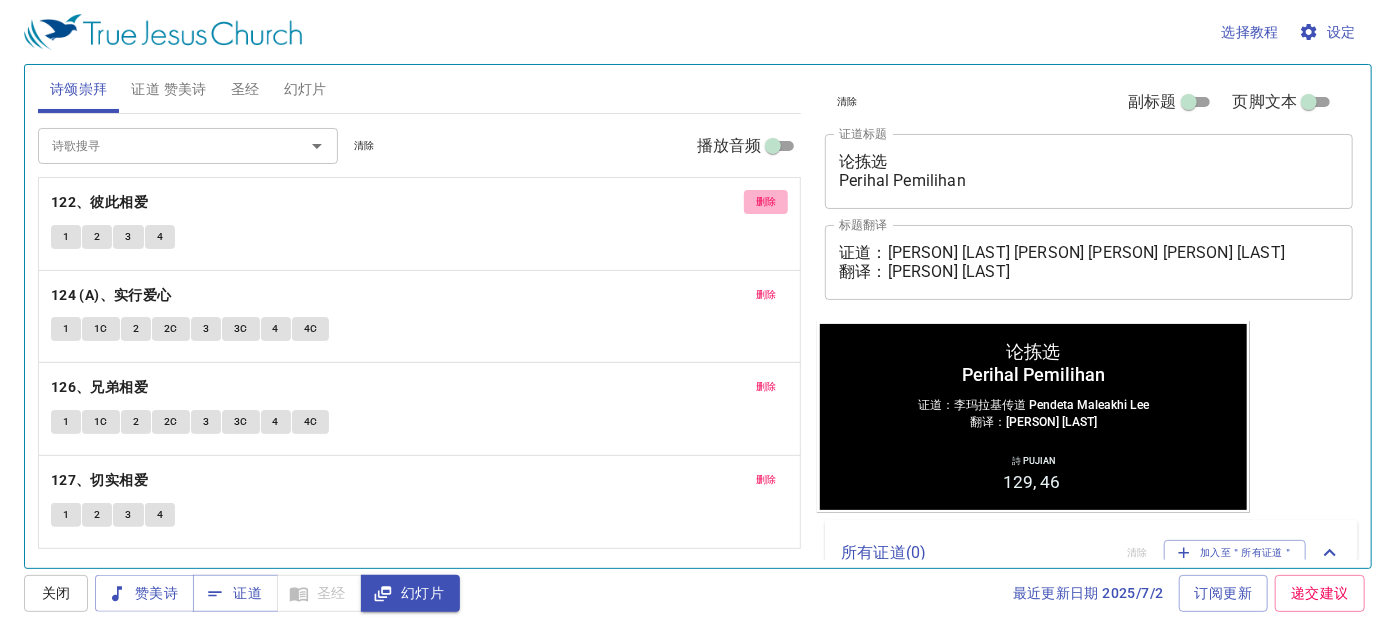 click on "删除" at bounding box center (766, 202) 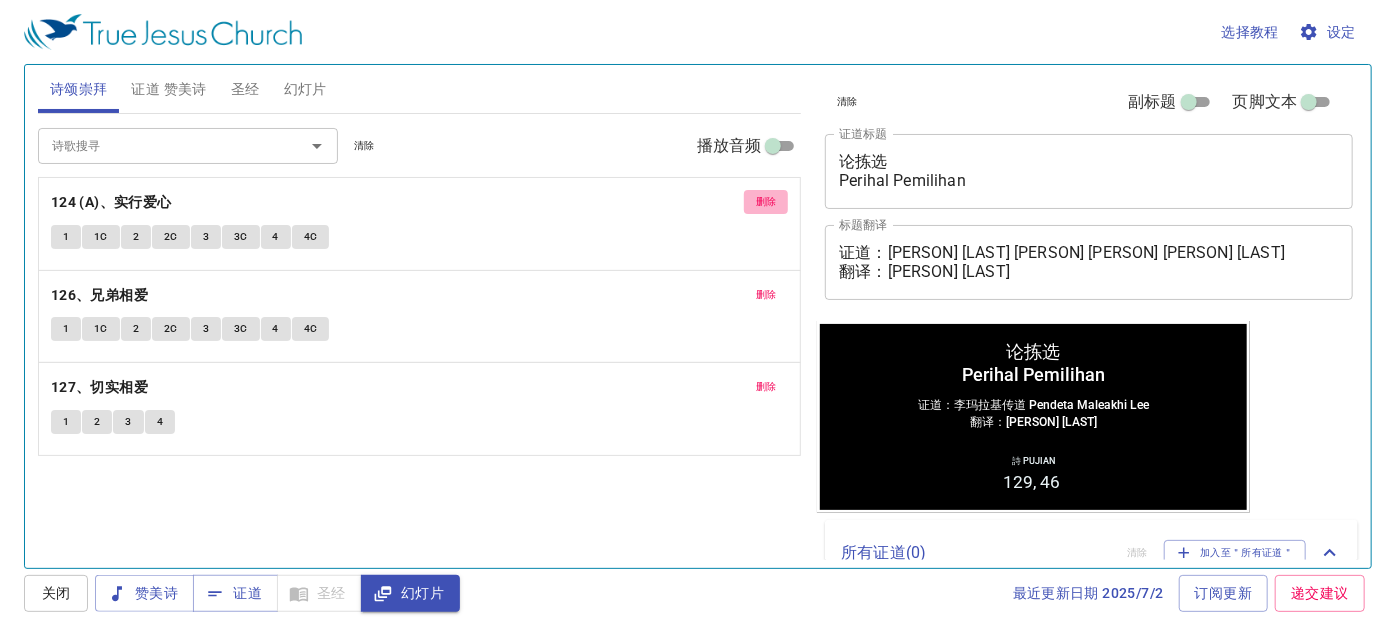 click on "删除" at bounding box center [766, 202] 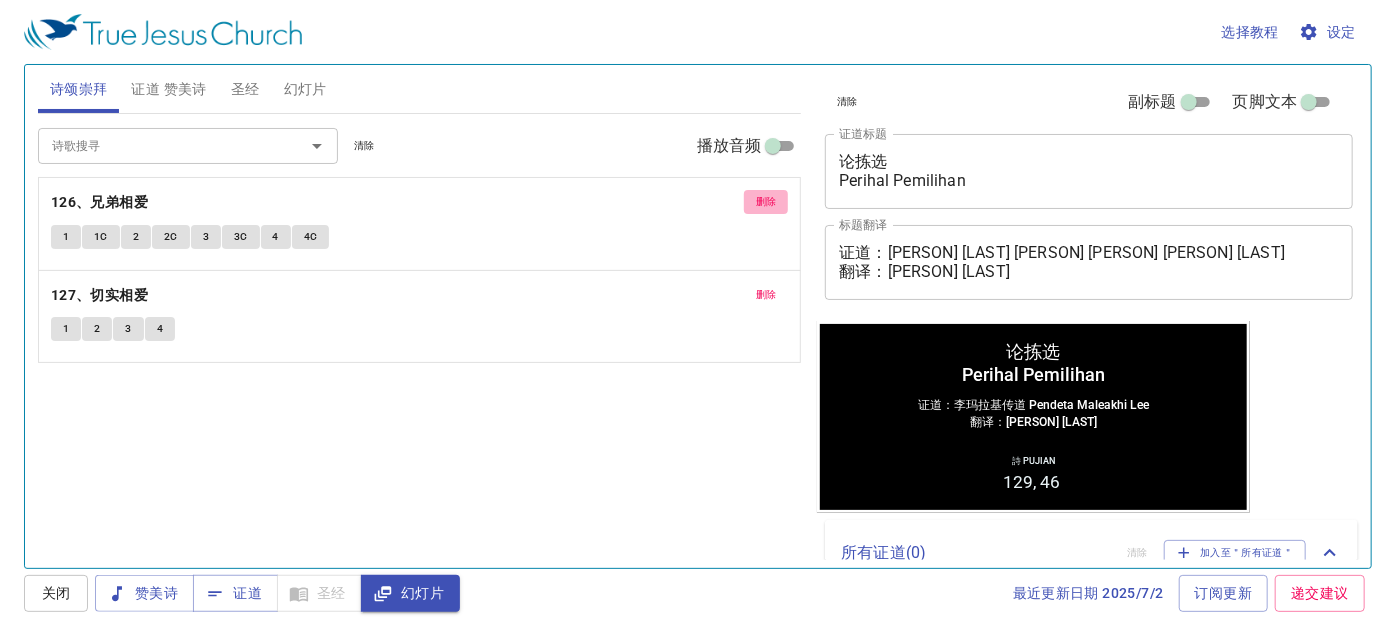 click on "删除" at bounding box center (766, 202) 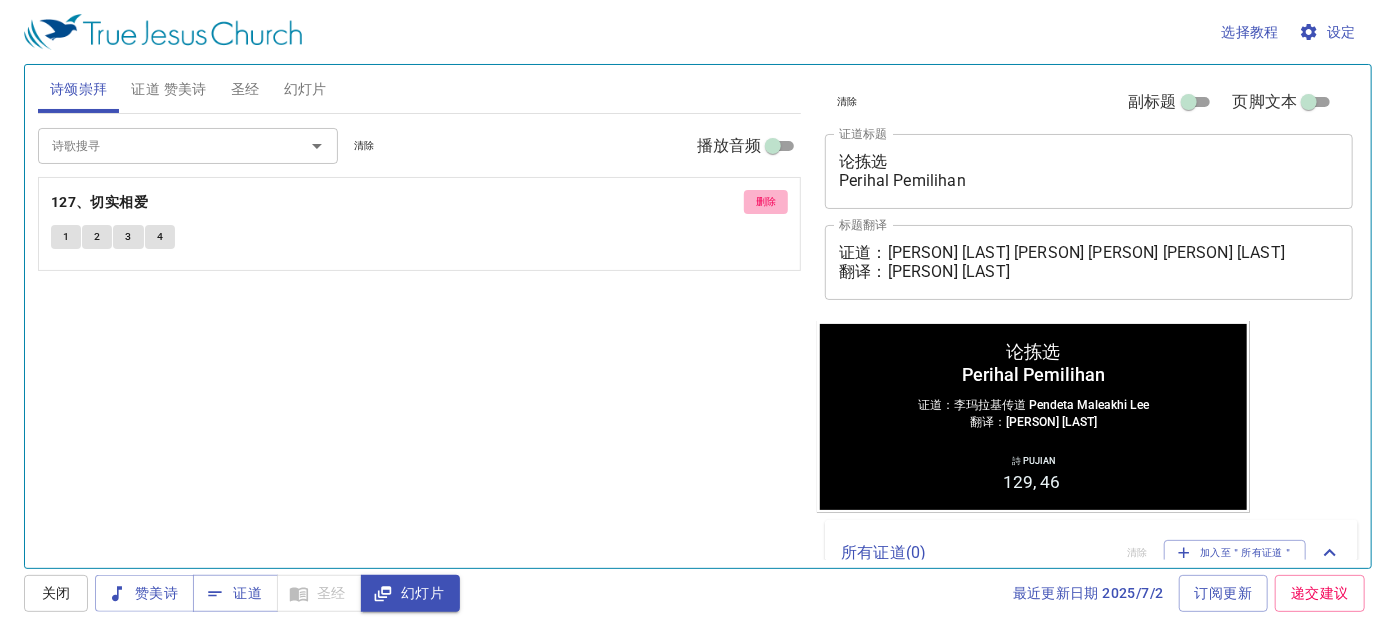 click on "删除" at bounding box center [766, 202] 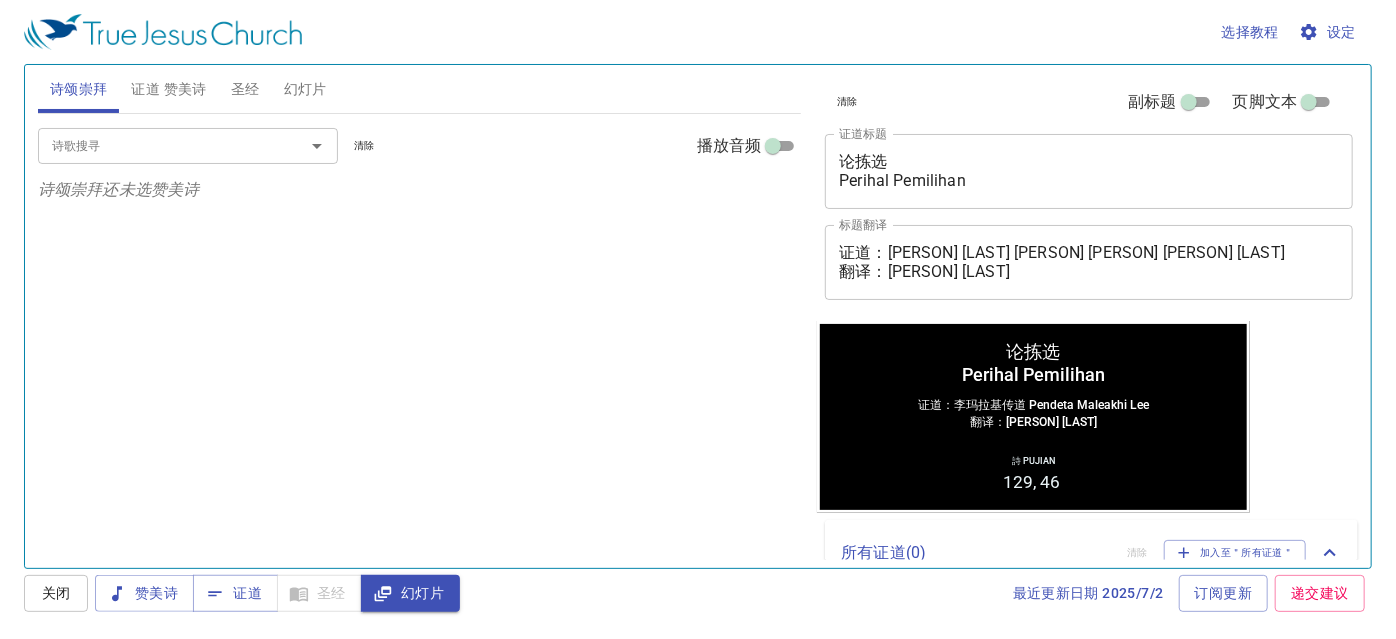 click on "圣经" at bounding box center [245, 89] 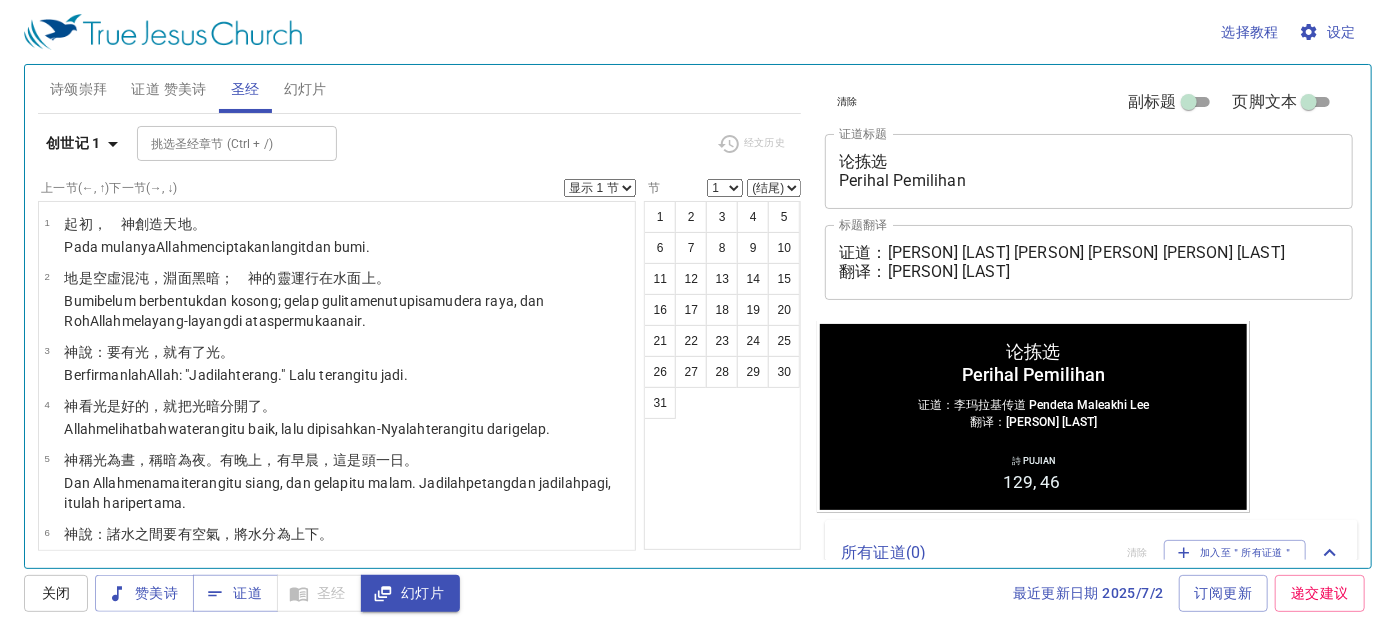 click on "诗颂崇拜" at bounding box center (79, 89) 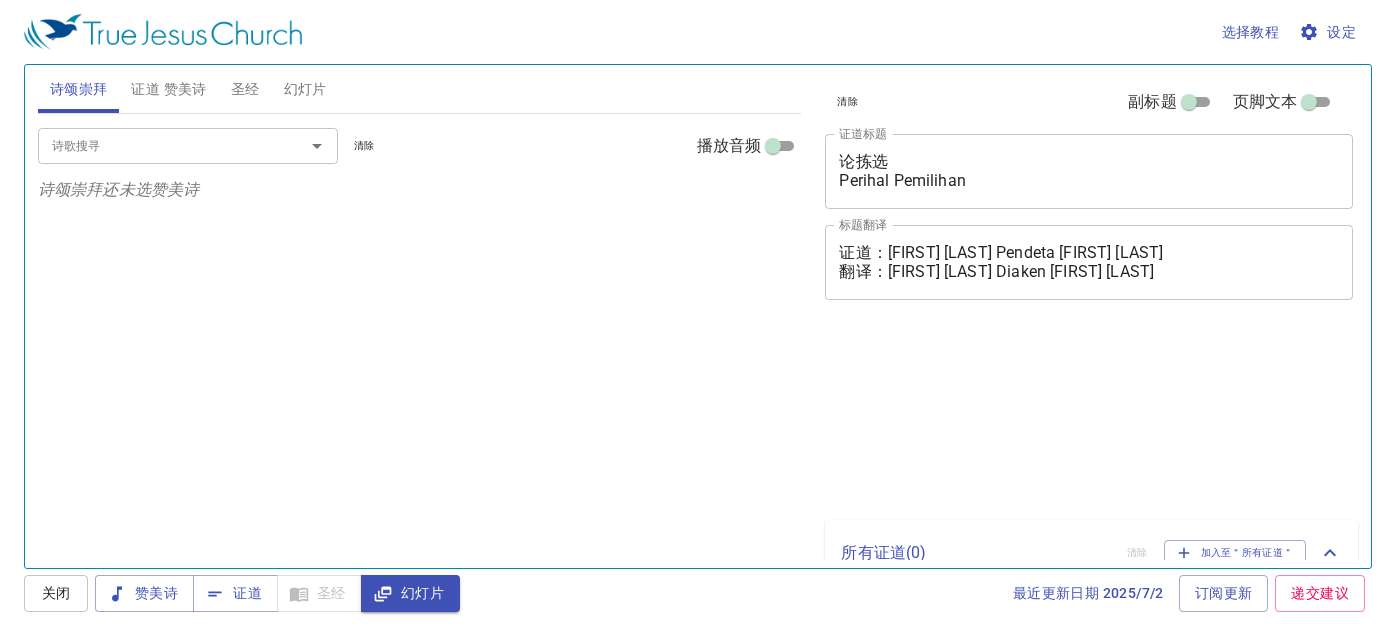 scroll, scrollTop: 0, scrollLeft: 0, axis: both 